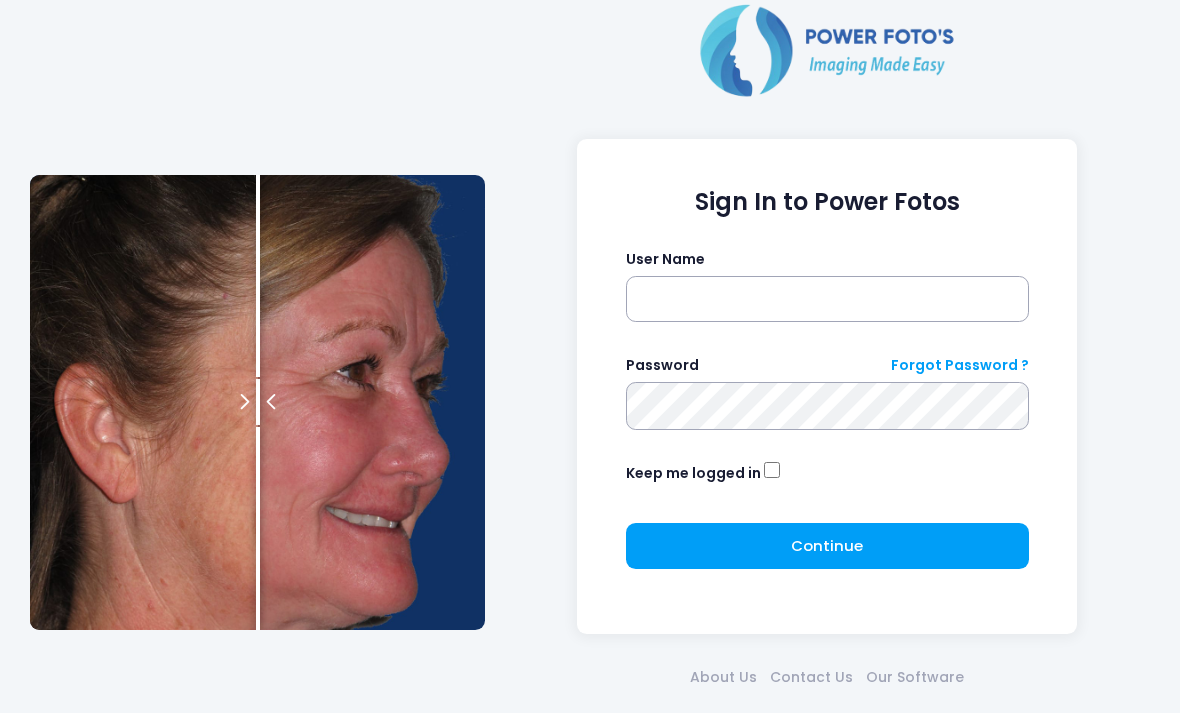 scroll, scrollTop: 87, scrollLeft: 0, axis: vertical 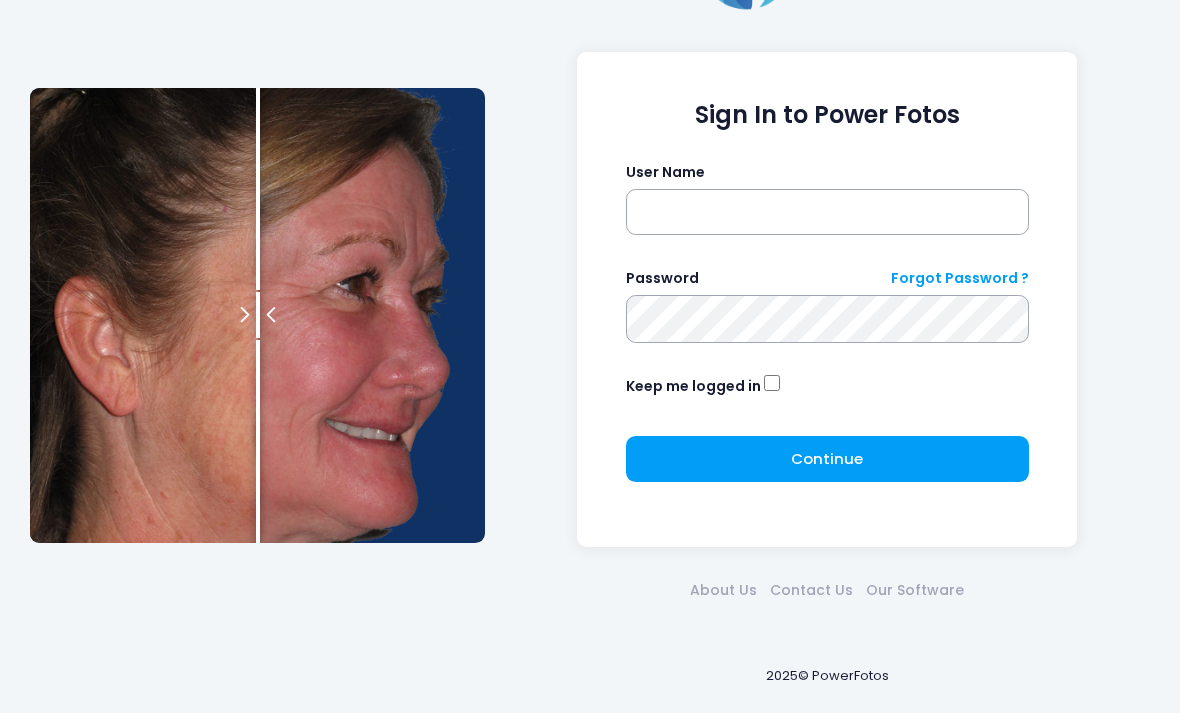 click on "Sign In to Power Fotos
User Name
Password
Forgot Password ?
Keep me logged in
Continue
Please wait..." at bounding box center (590, 315) 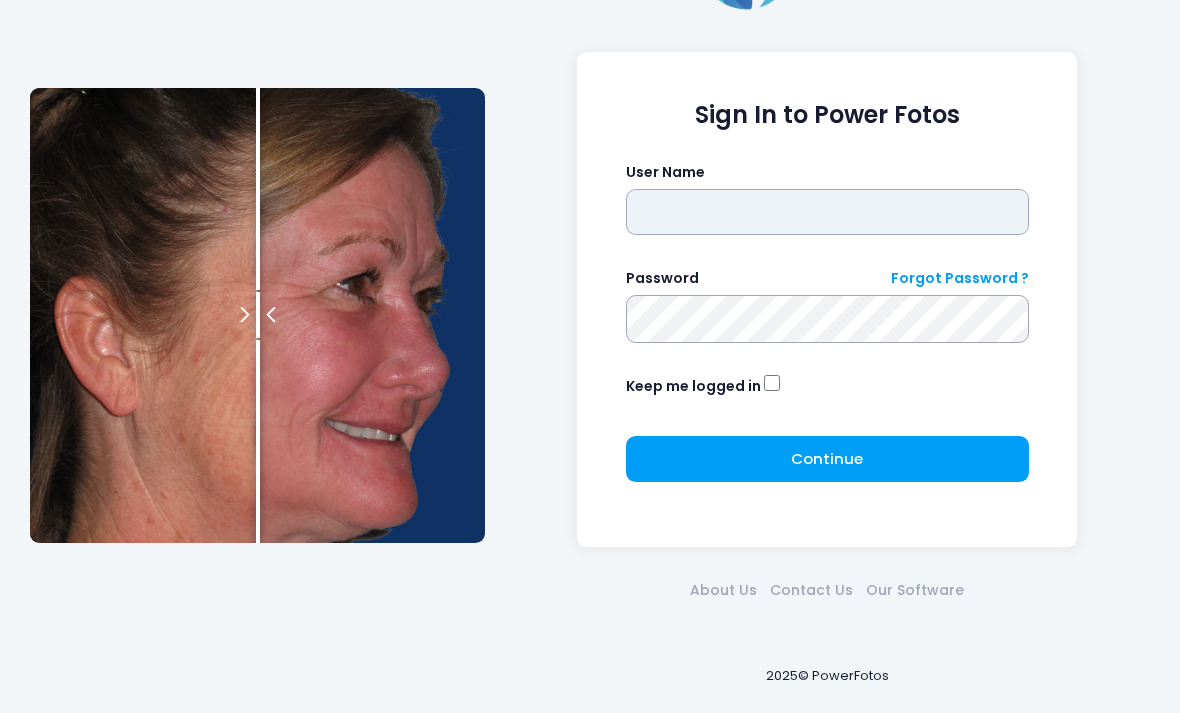 click at bounding box center (827, 212) 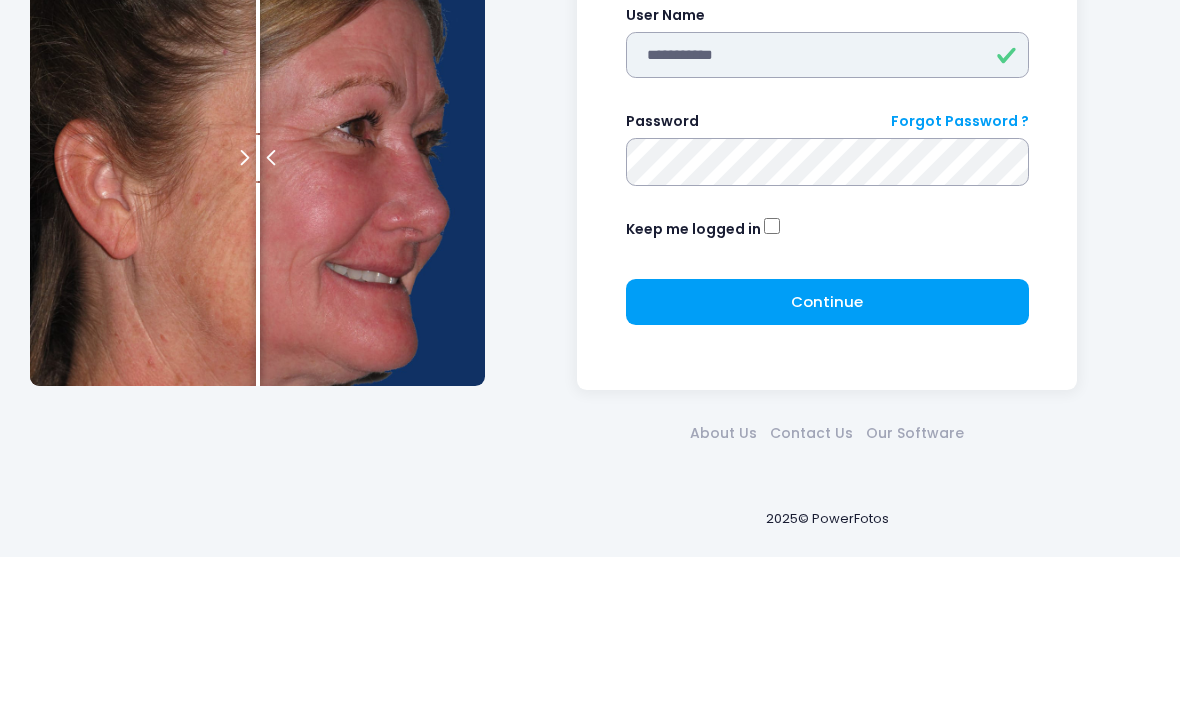 type on "**********" 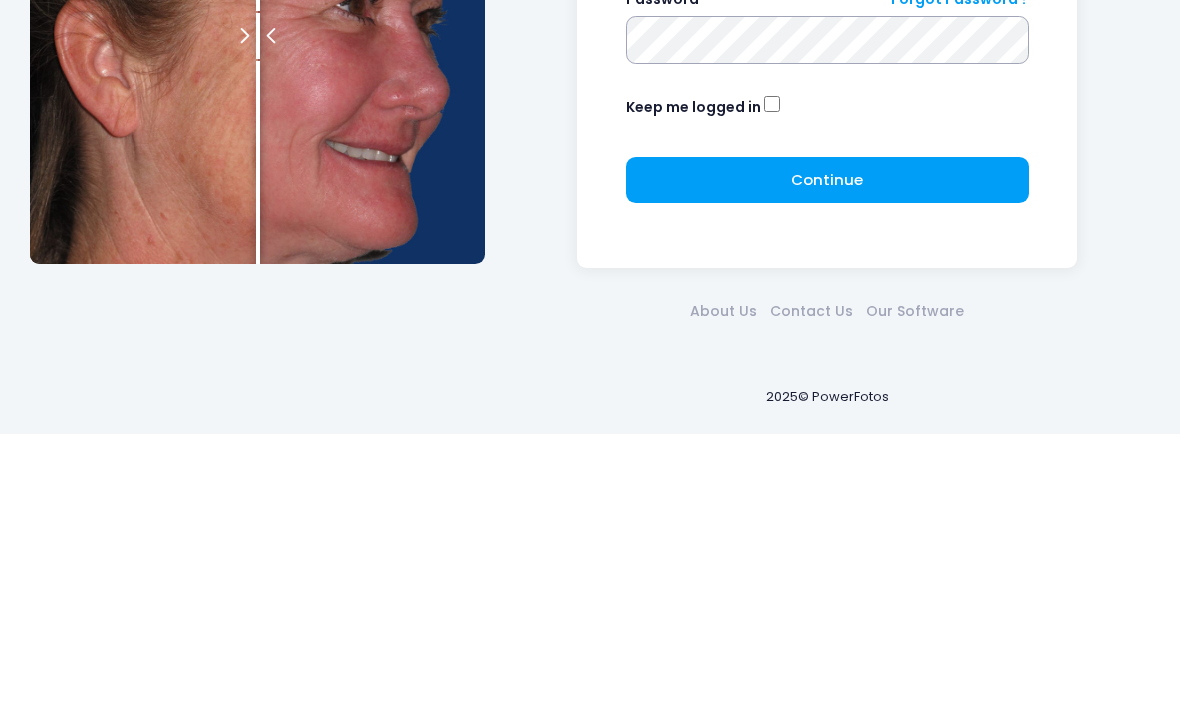 click on "Continue" at bounding box center [827, 458] 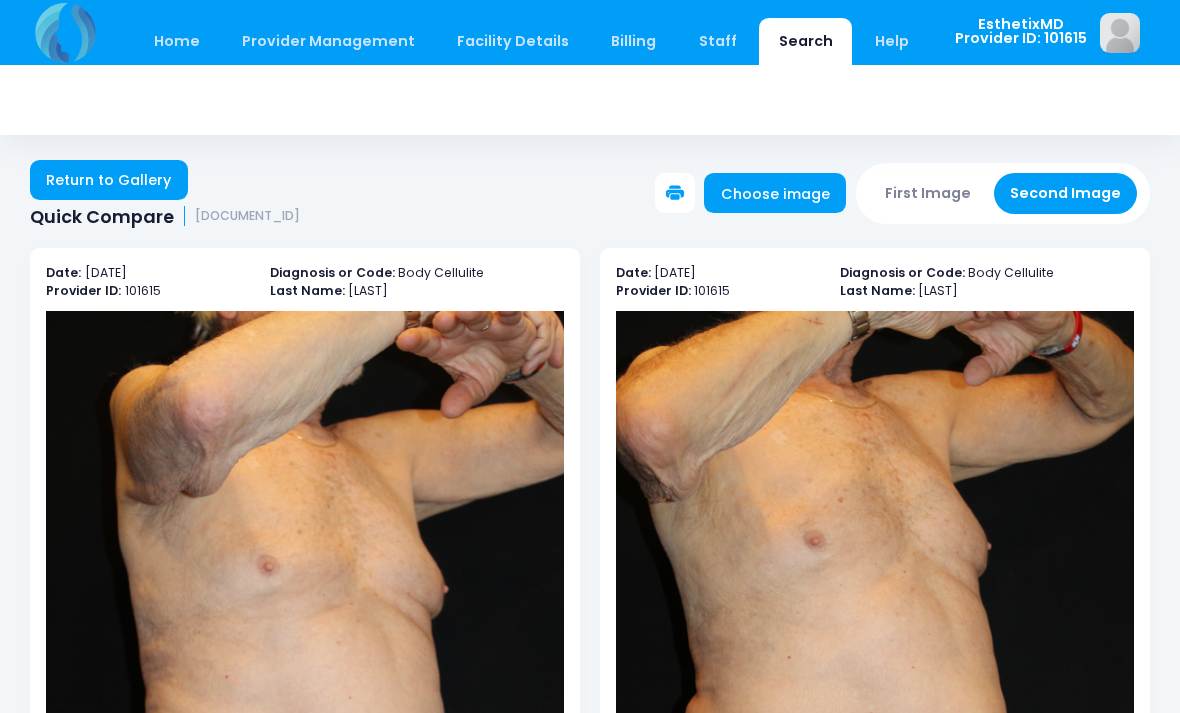scroll, scrollTop: 0, scrollLeft: 0, axis: both 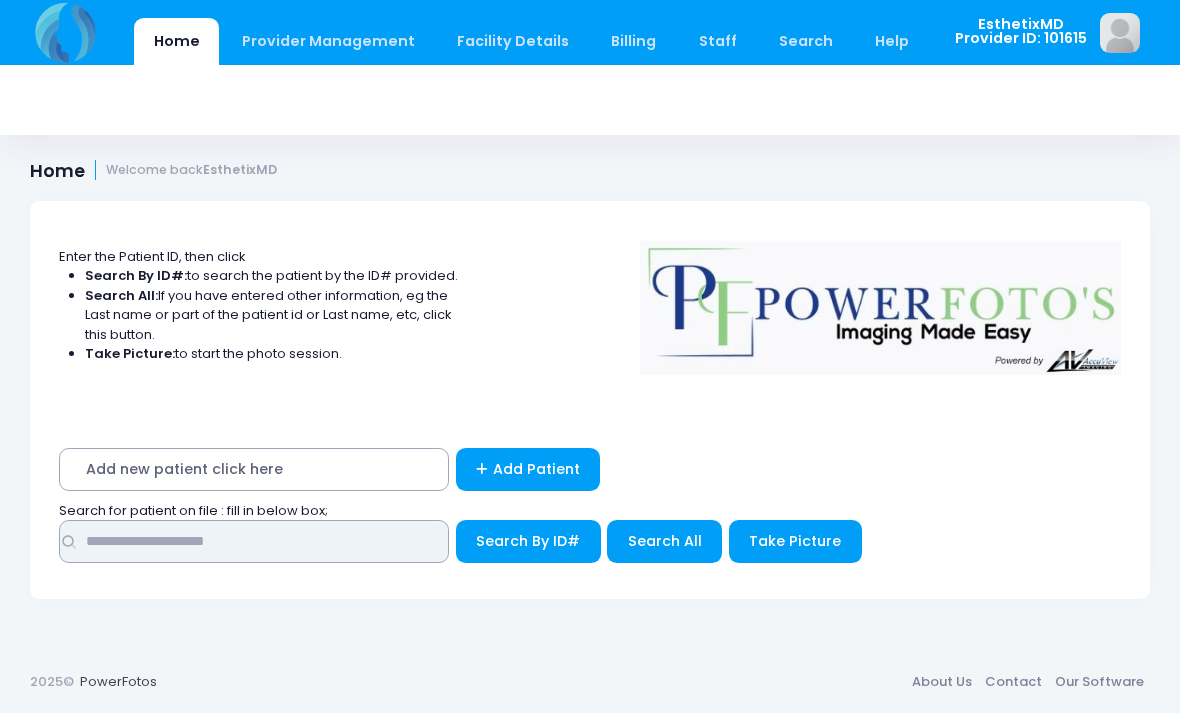 click at bounding box center (254, 541) 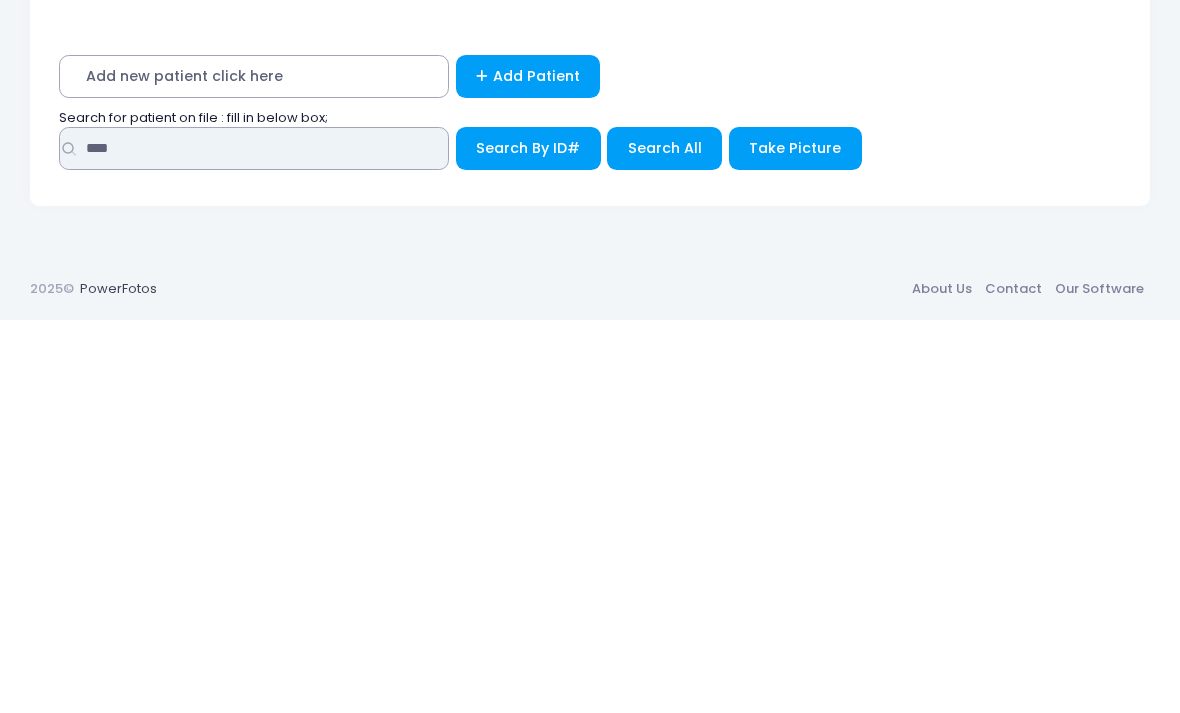 type on "****" 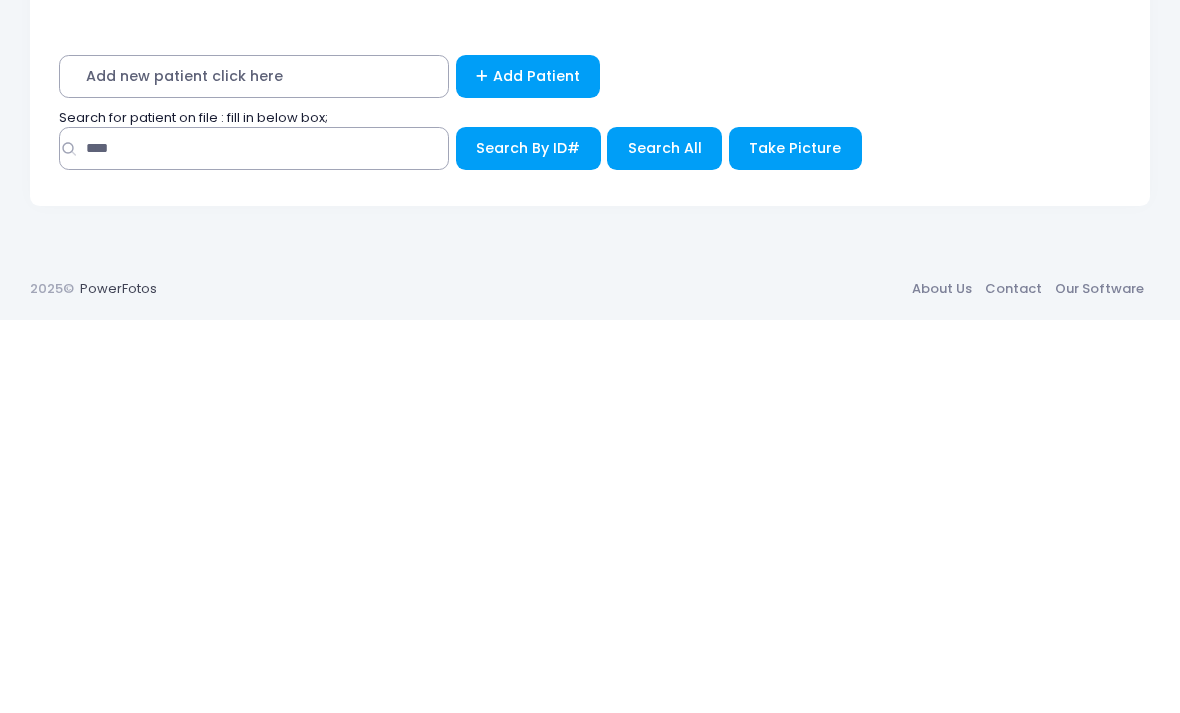 click on "Search All" at bounding box center [665, 541] 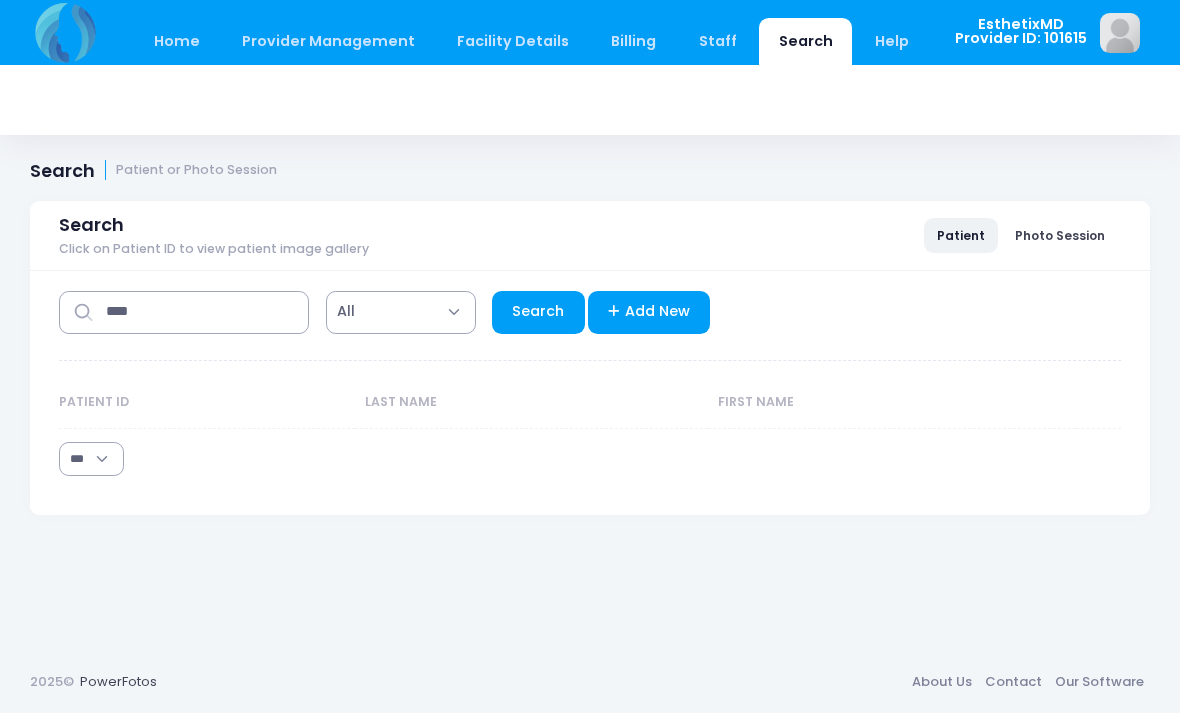 select on "***" 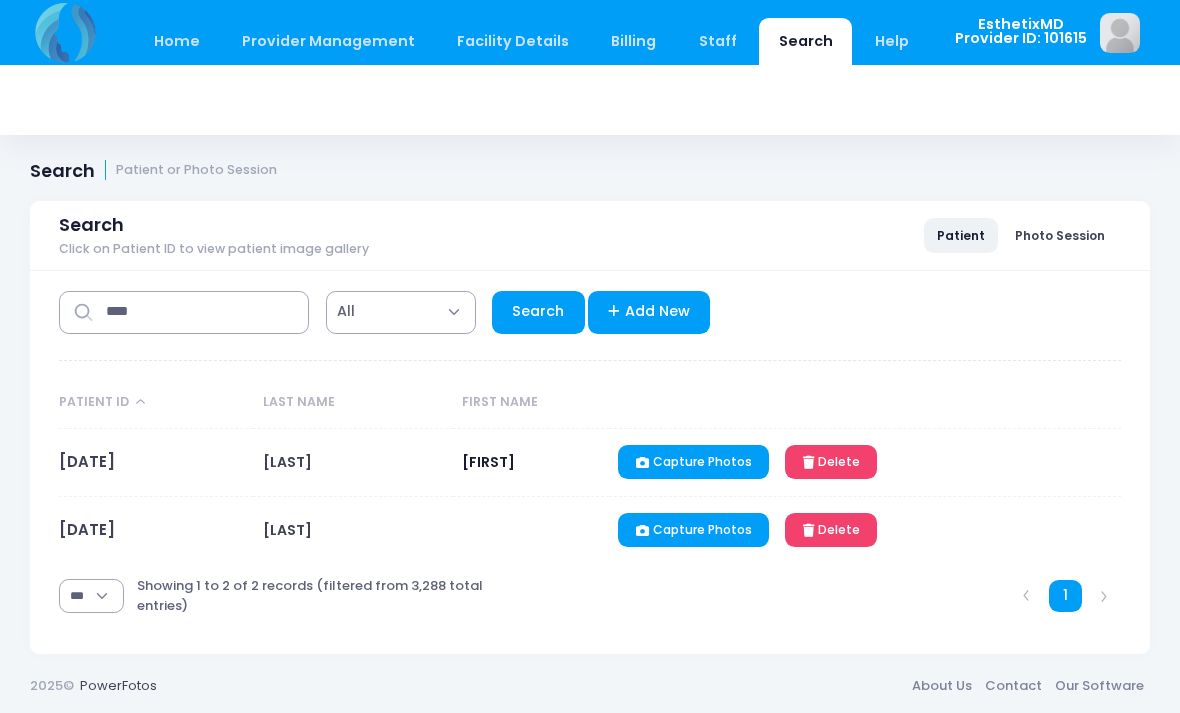 click on "[DATE]" at bounding box center (87, 461) 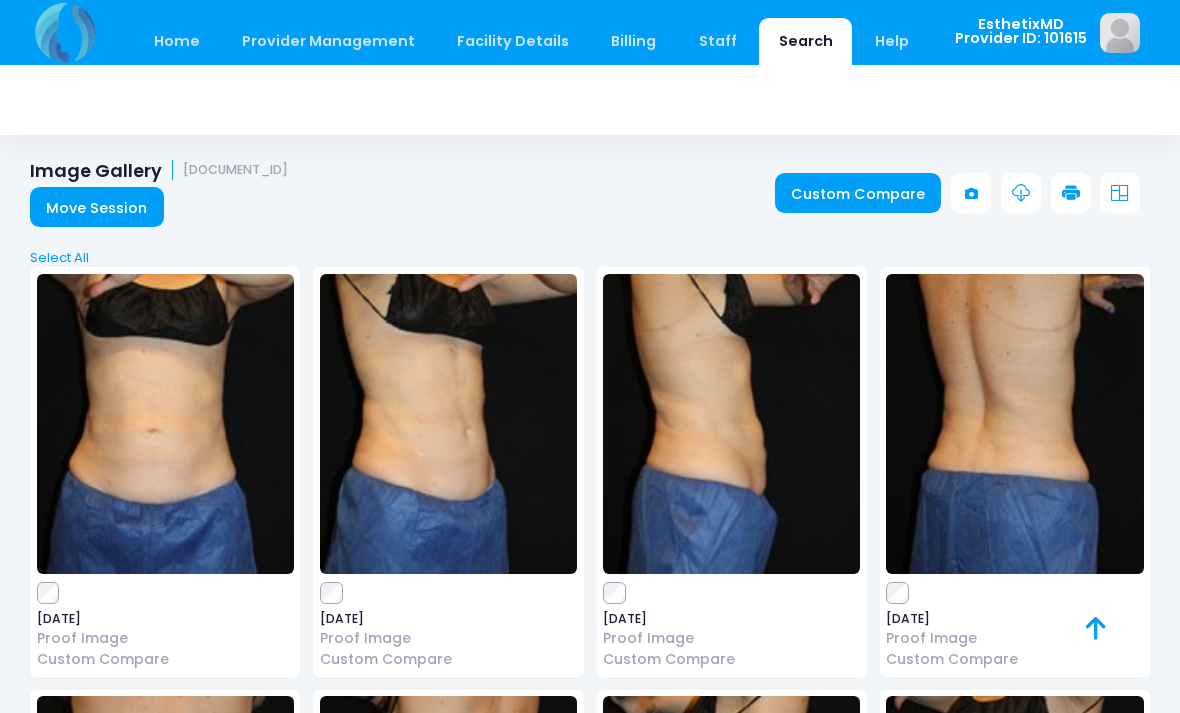 scroll, scrollTop: 0, scrollLeft: 0, axis: both 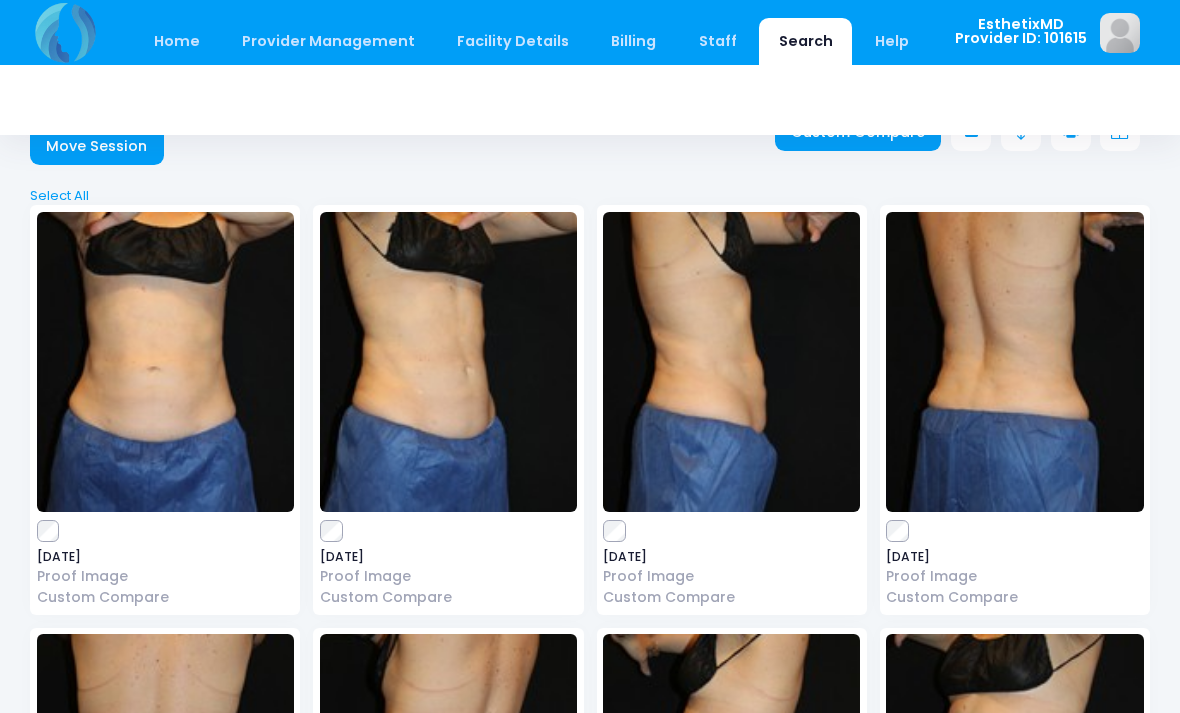 click at bounding box center (731, 362) 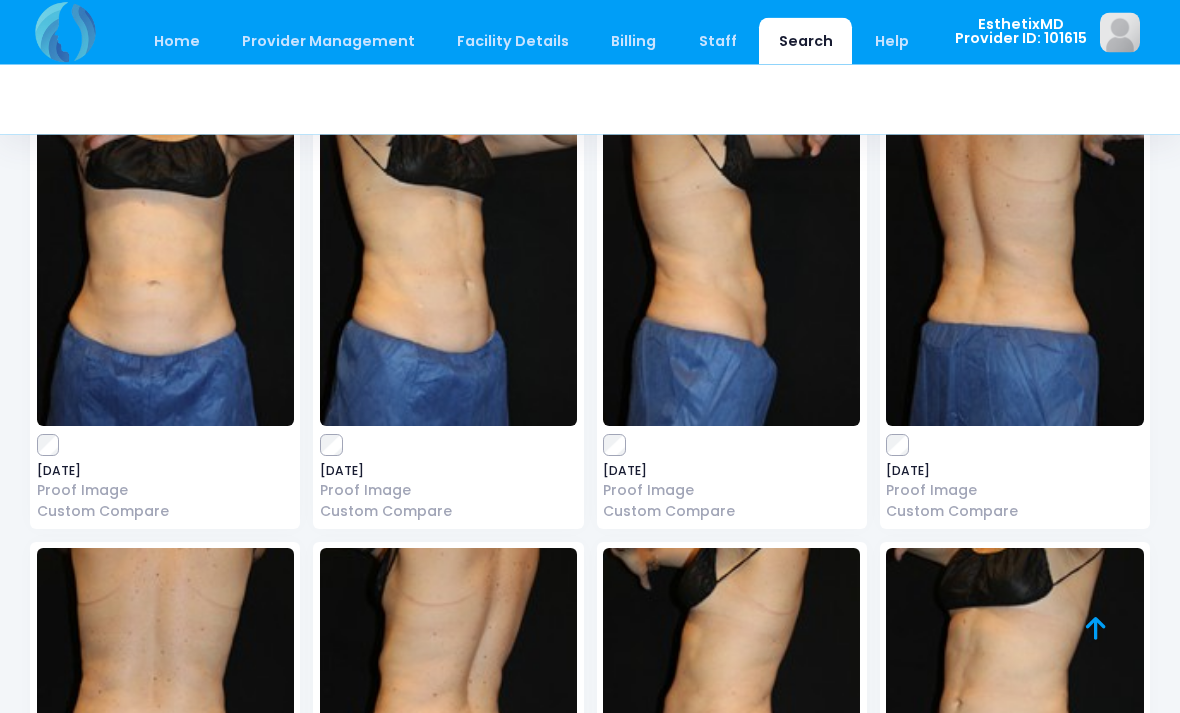 scroll, scrollTop: 148, scrollLeft: 0, axis: vertical 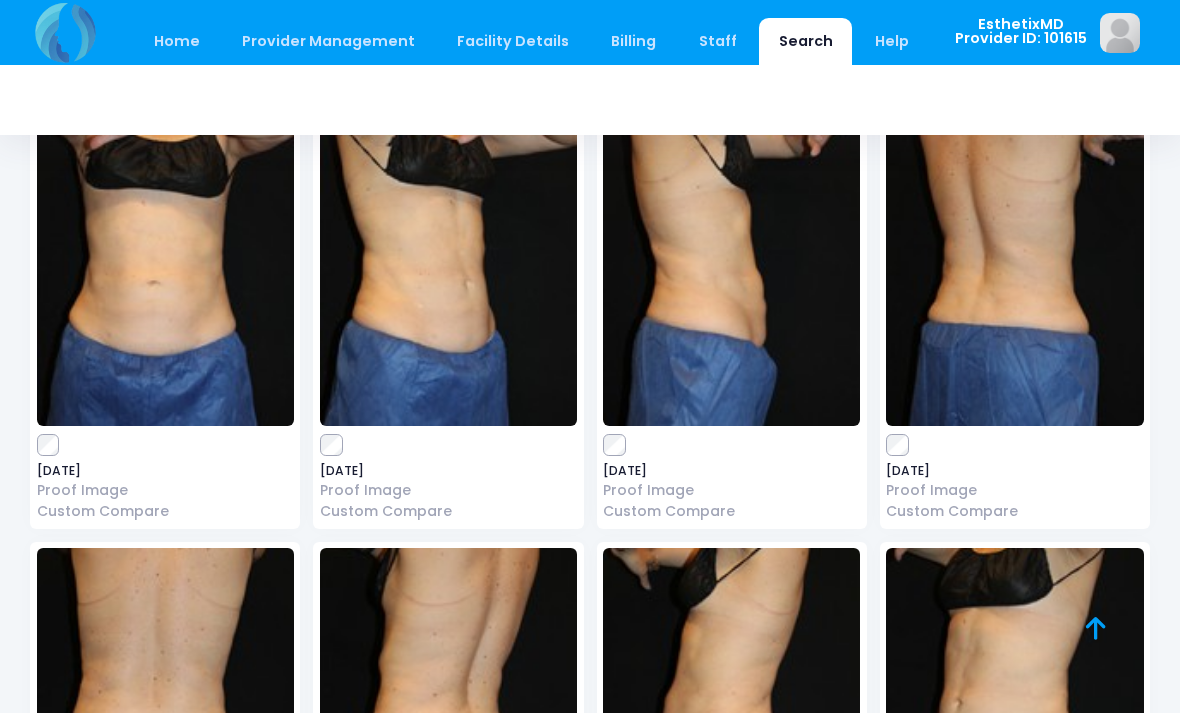 click at bounding box center (448, 276) 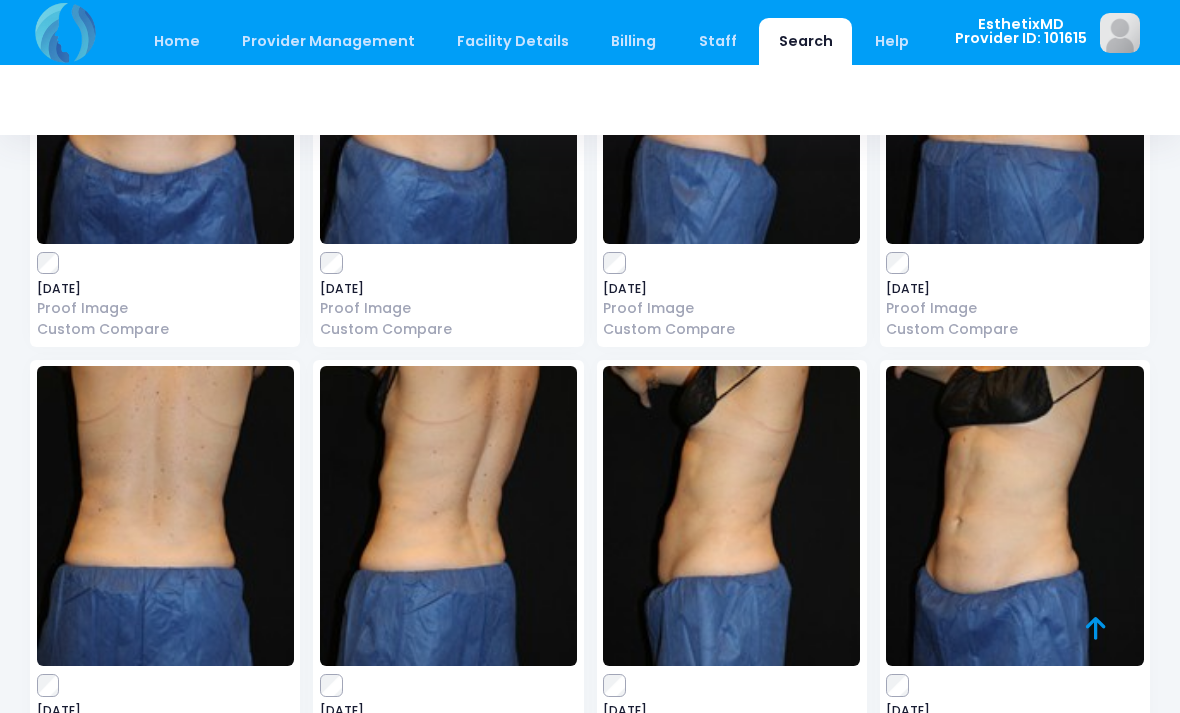 scroll, scrollTop: 354, scrollLeft: 0, axis: vertical 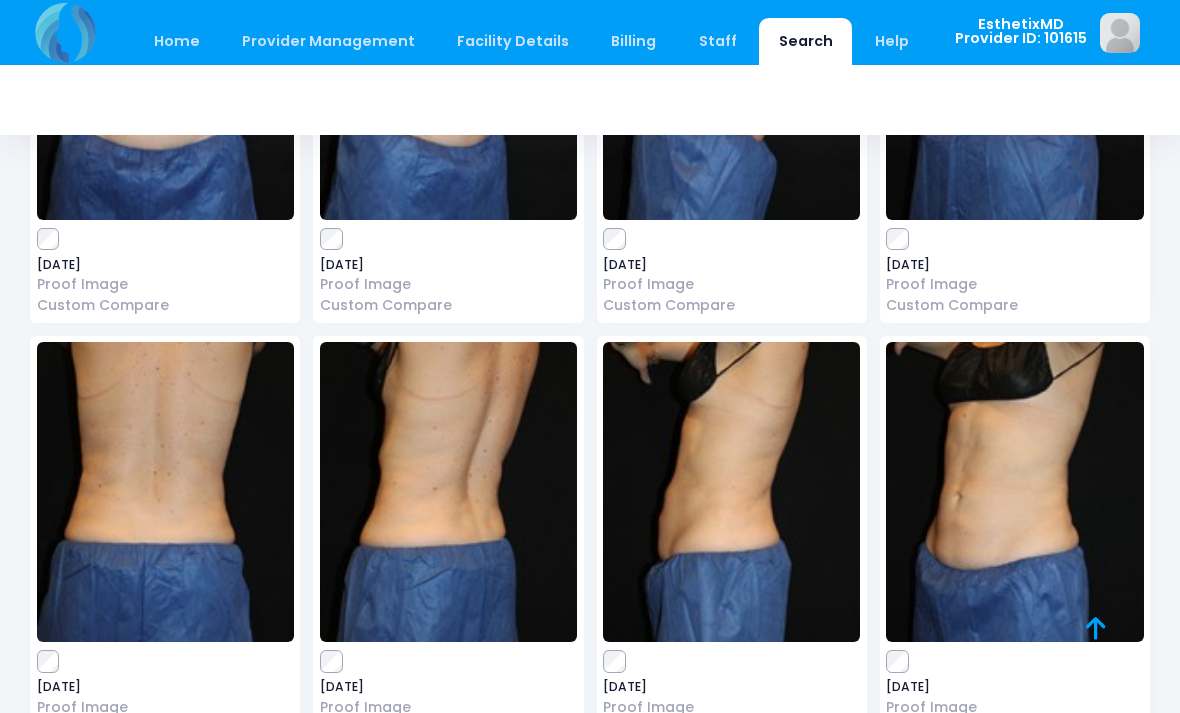 click at bounding box center [731, 492] 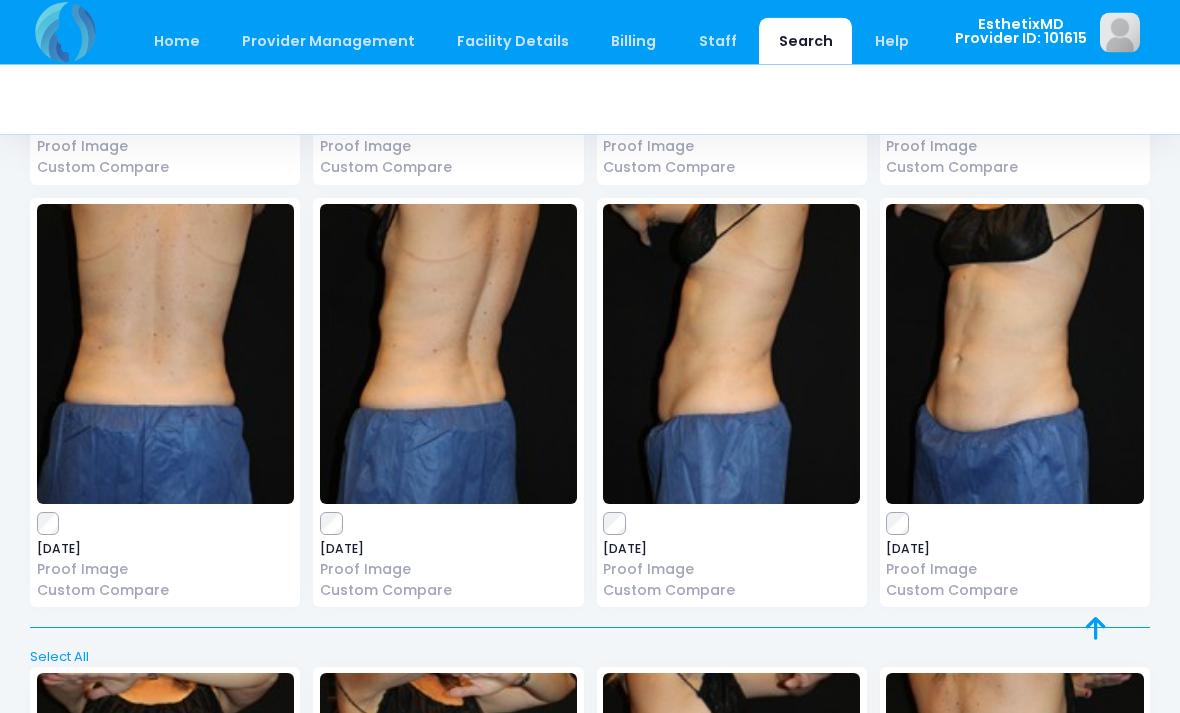 scroll, scrollTop: 491, scrollLeft: 0, axis: vertical 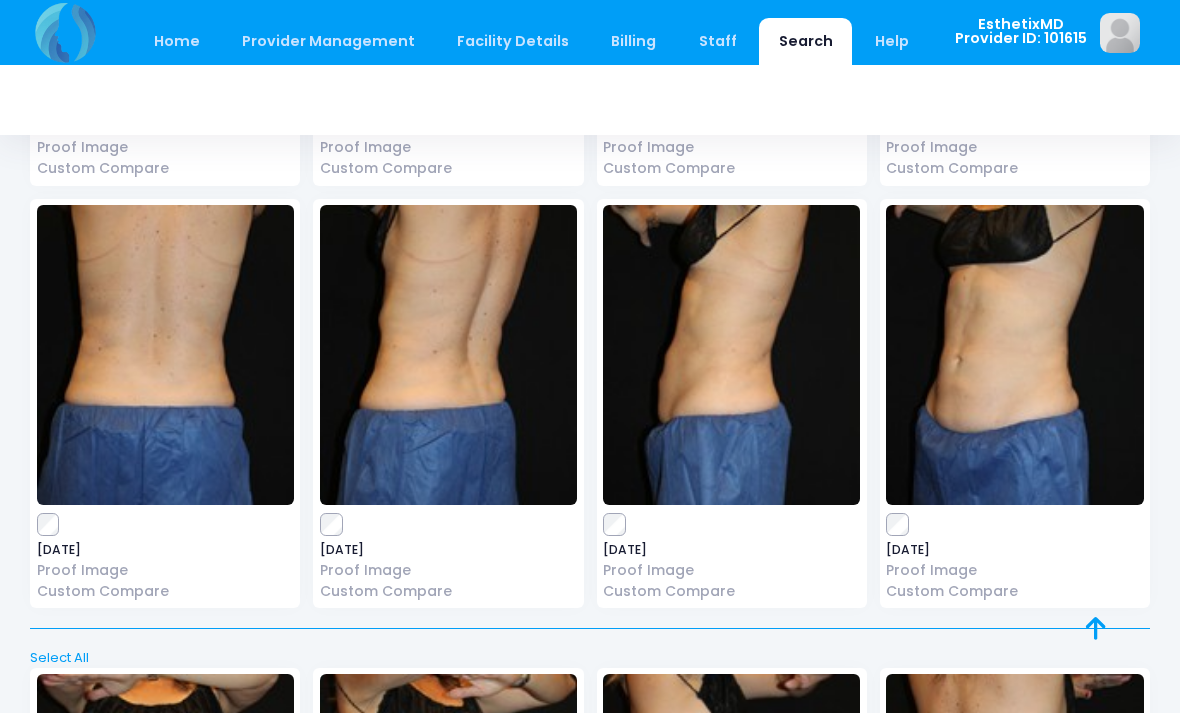 click at bounding box center (1014, 355) 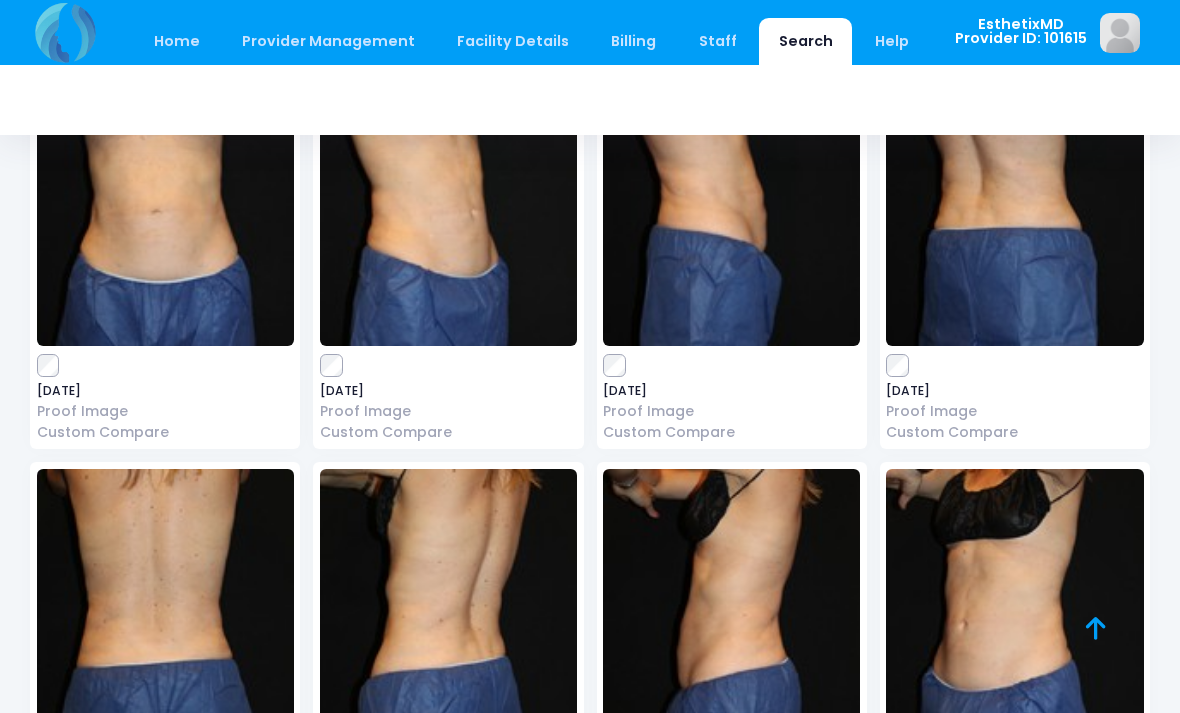 scroll, scrollTop: 1138, scrollLeft: 0, axis: vertical 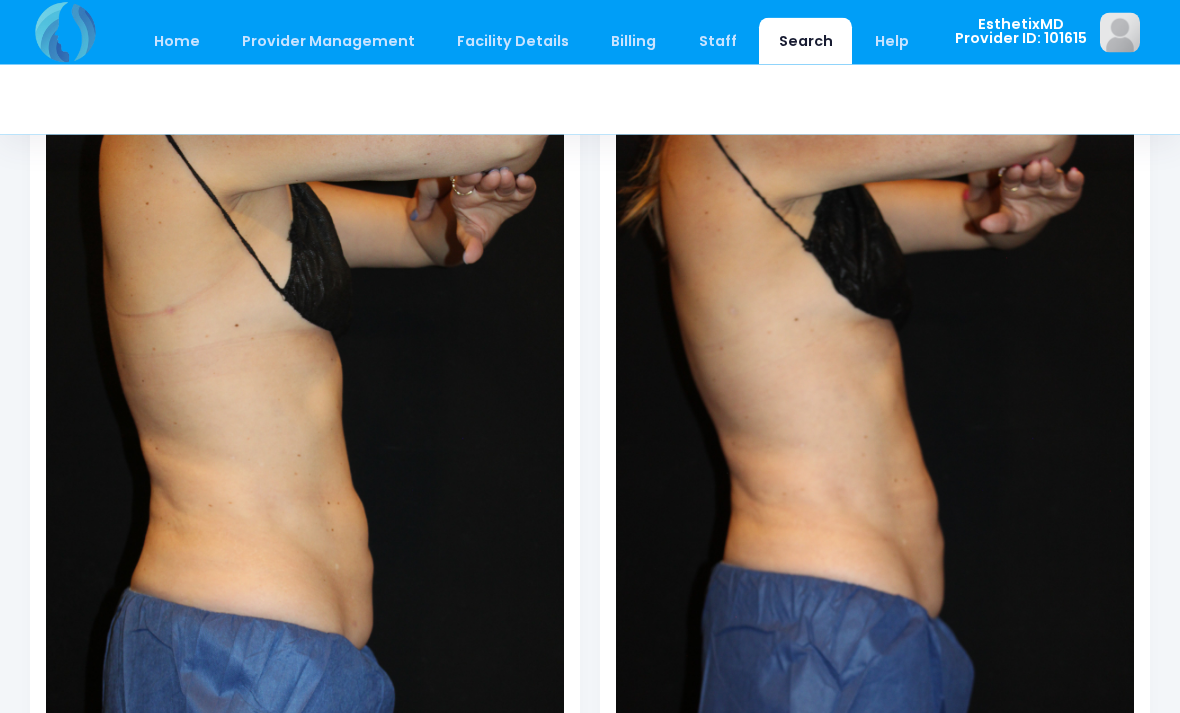 click at bounding box center (305, 507) 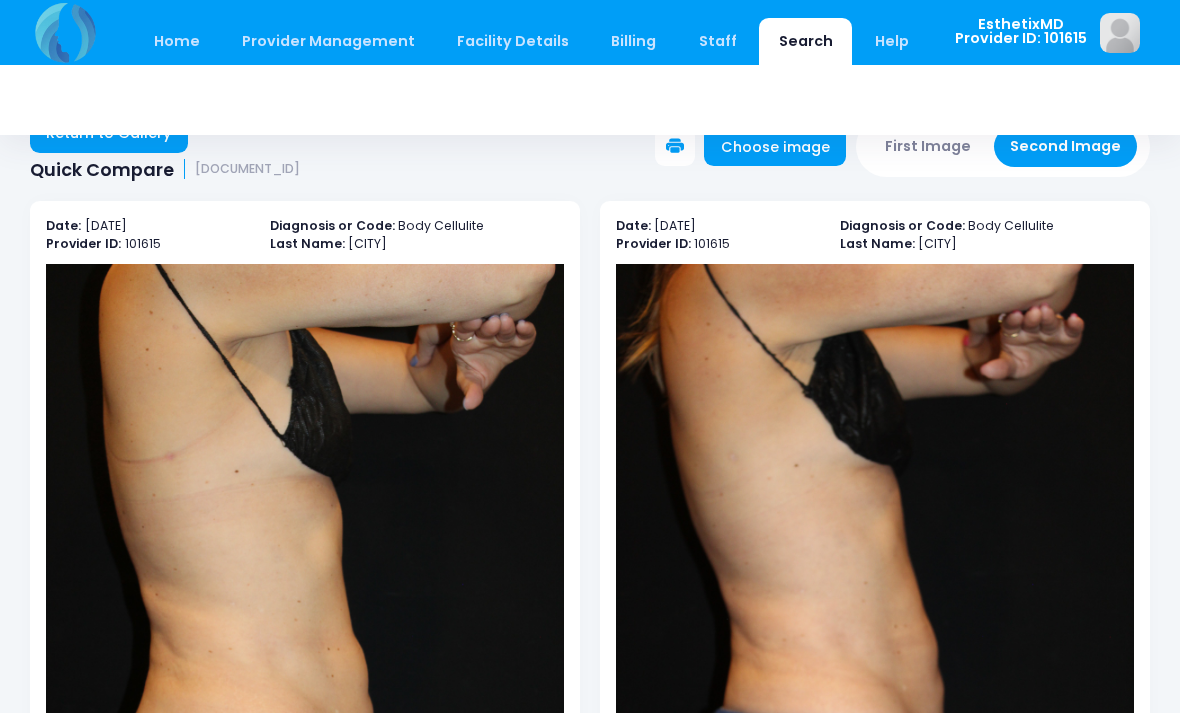 scroll, scrollTop: 0, scrollLeft: 0, axis: both 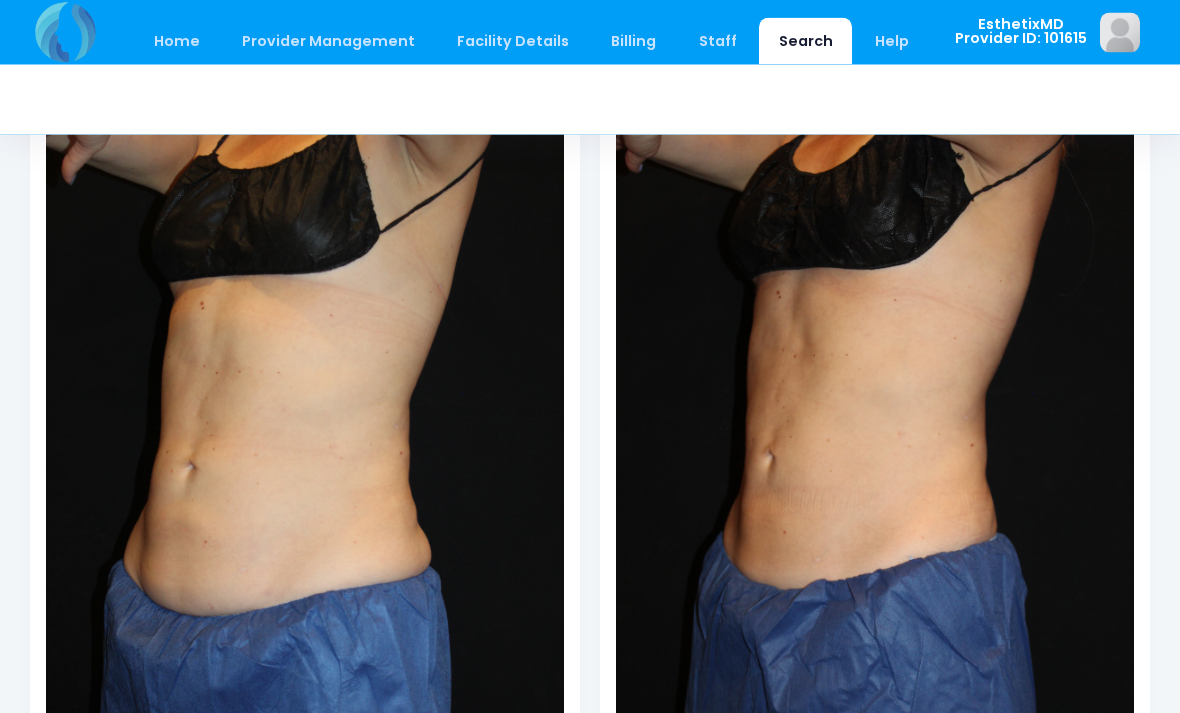 click at bounding box center (305, 462) 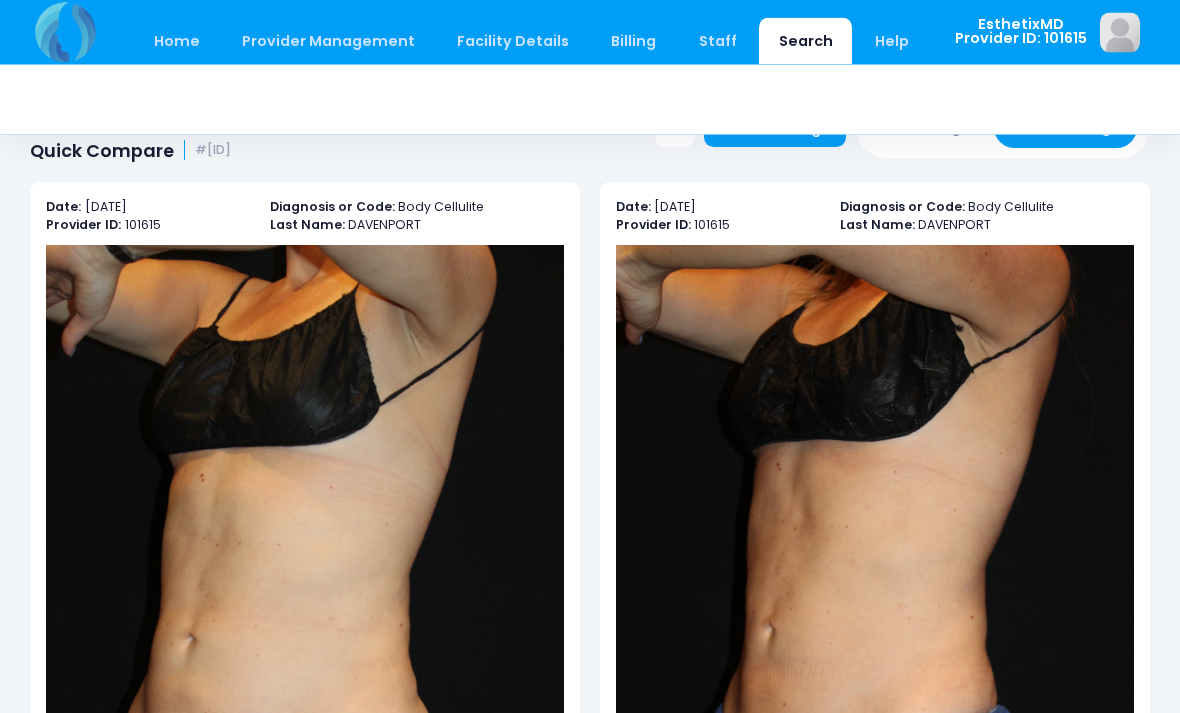 scroll, scrollTop: 0, scrollLeft: 0, axis: both 